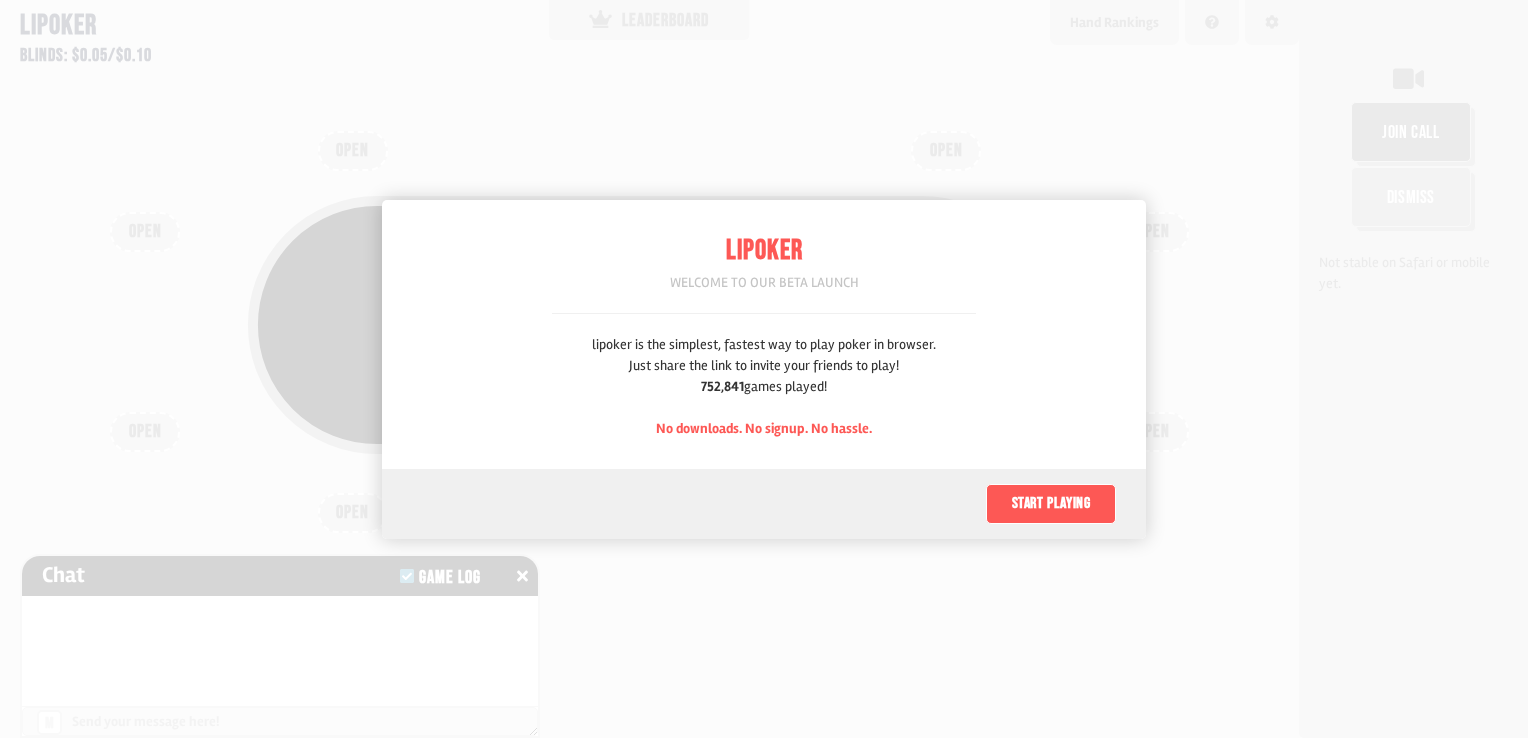 scroll, scrollTop: 0, scrollLeft: 0, axis: both 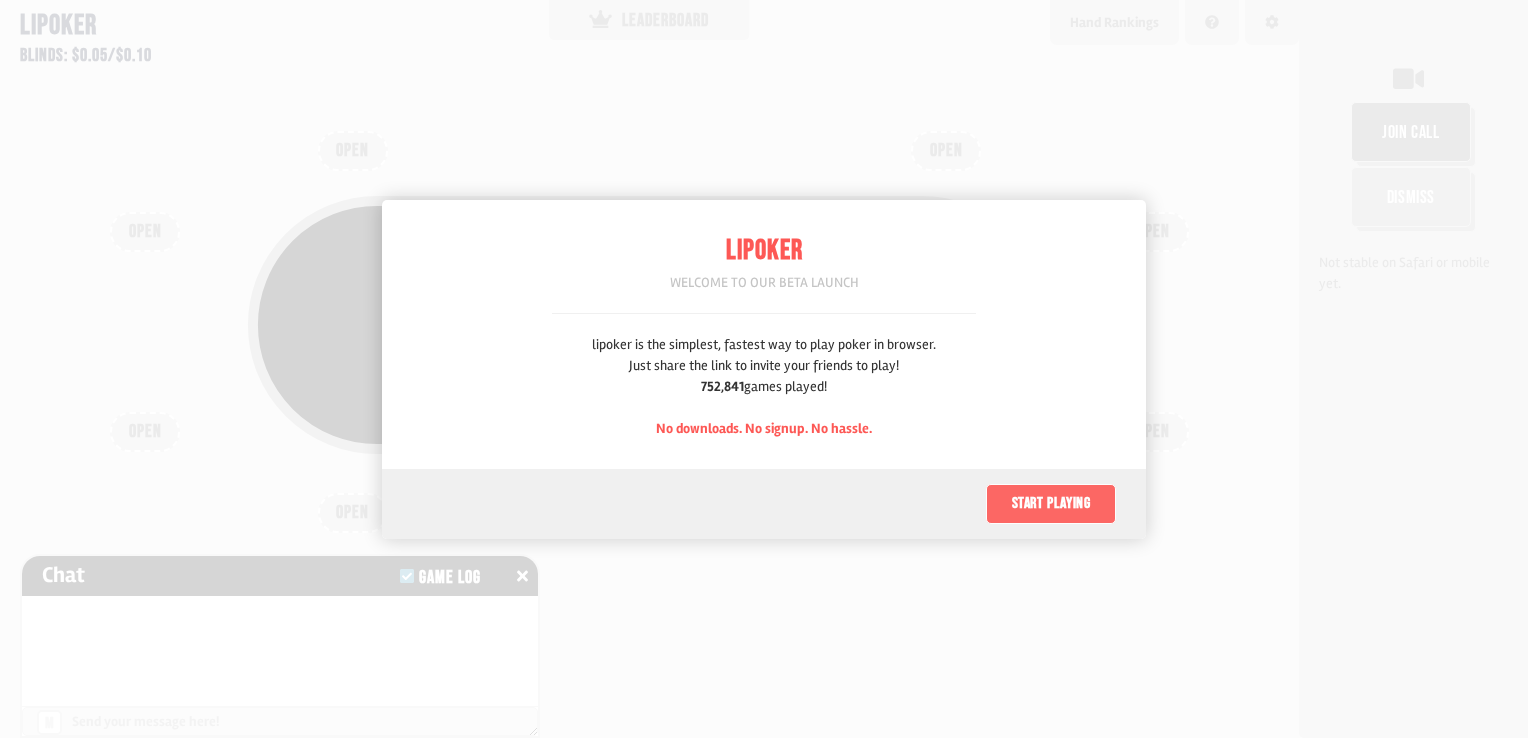 click on "Start playing" at bounding box center (1051, 504) 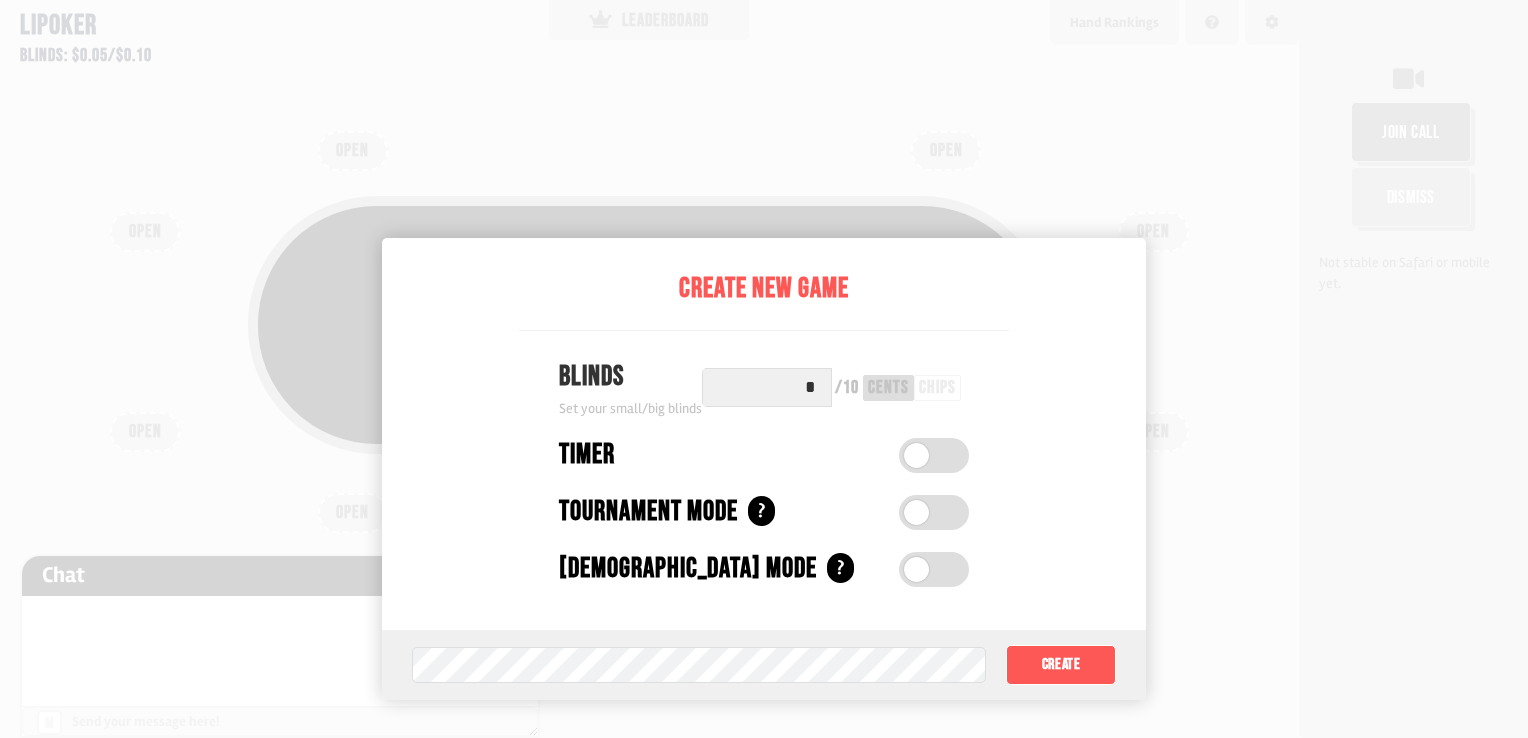 scroll, scrollTop: 100, scrollLeft: 0, axis: vertical 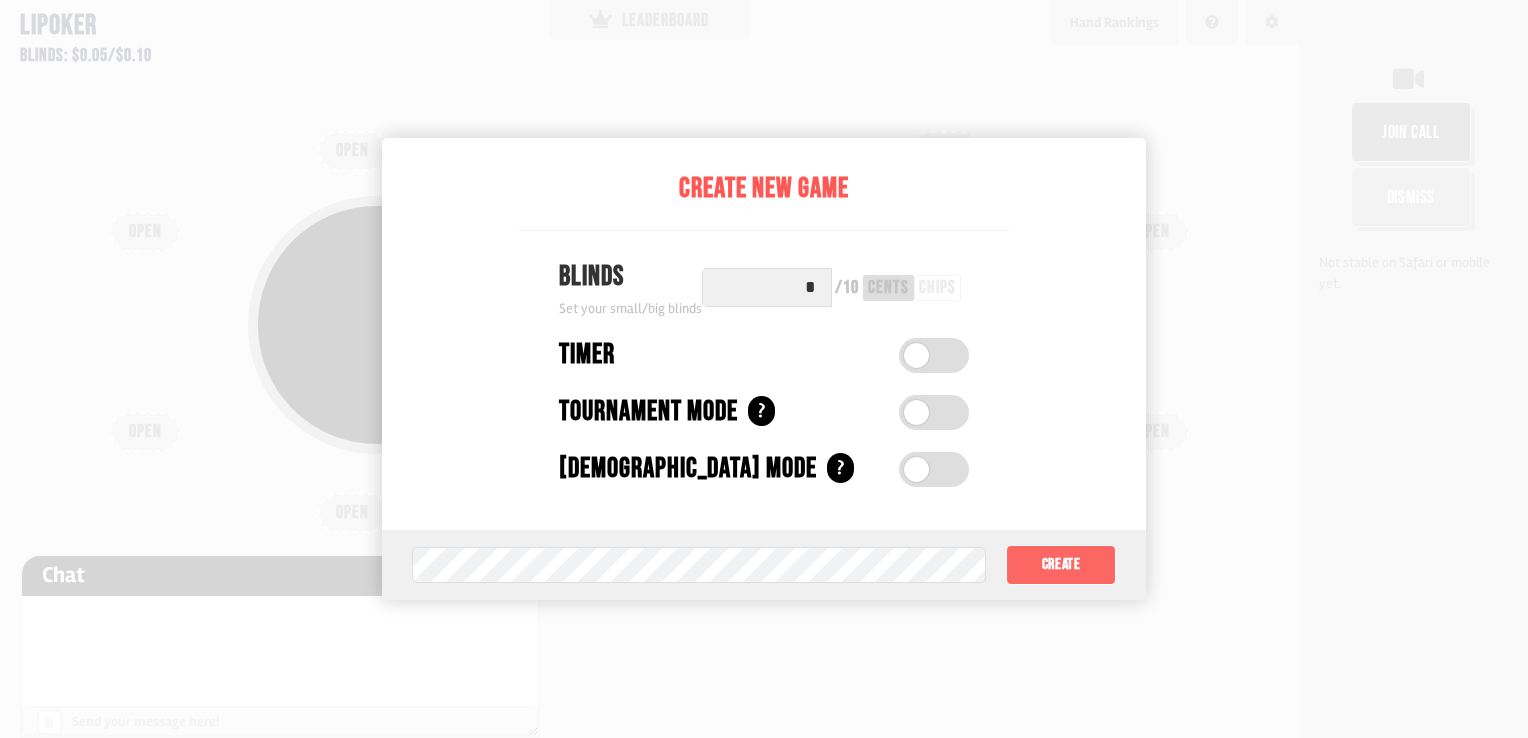 click on "Create" at bounding box center (1061, 565) 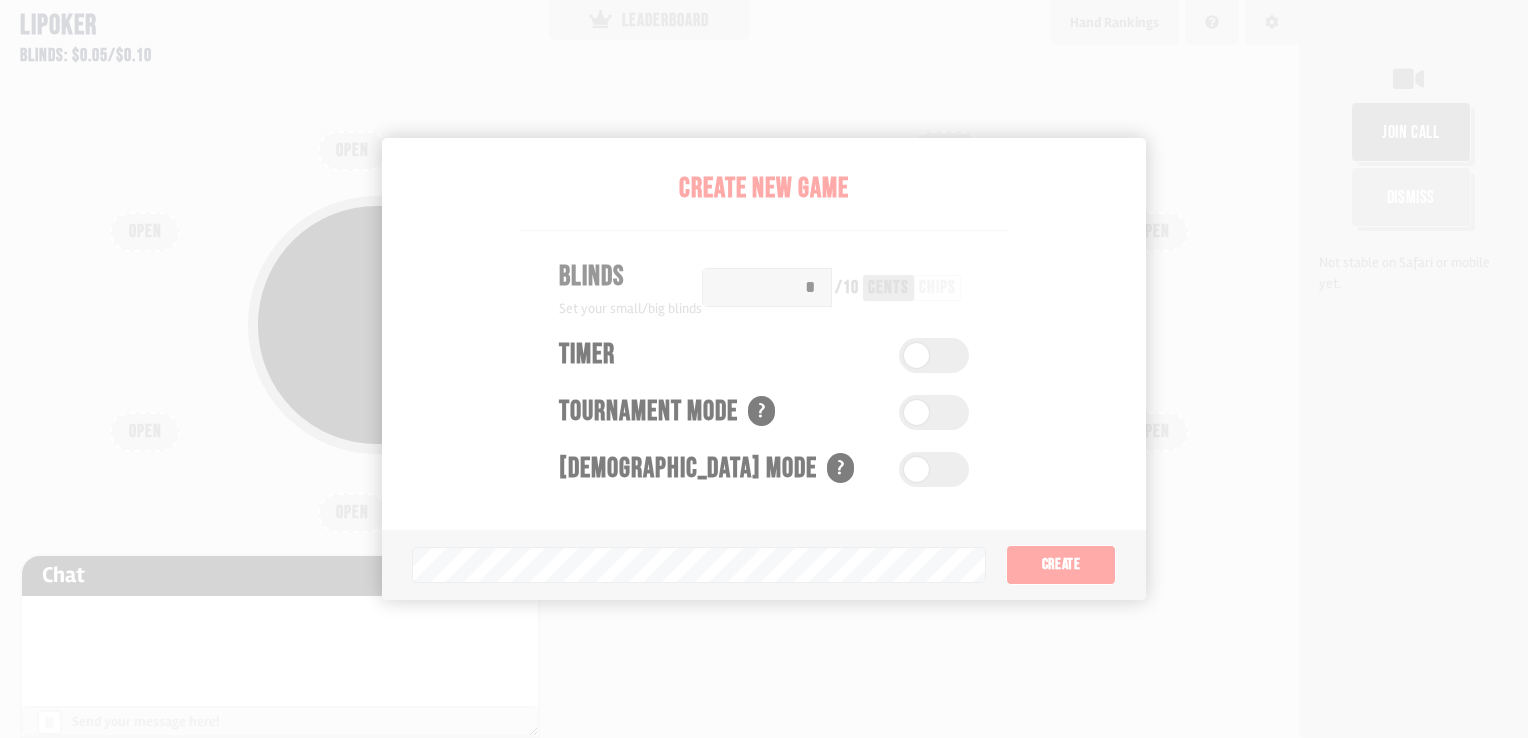 click on "Pot: $0.00   COPY GAME LINK OPEN OPEN OPEN OPEN OPEN OPEN OPEN OPEN OPEN" at bounding box center (649, 369) 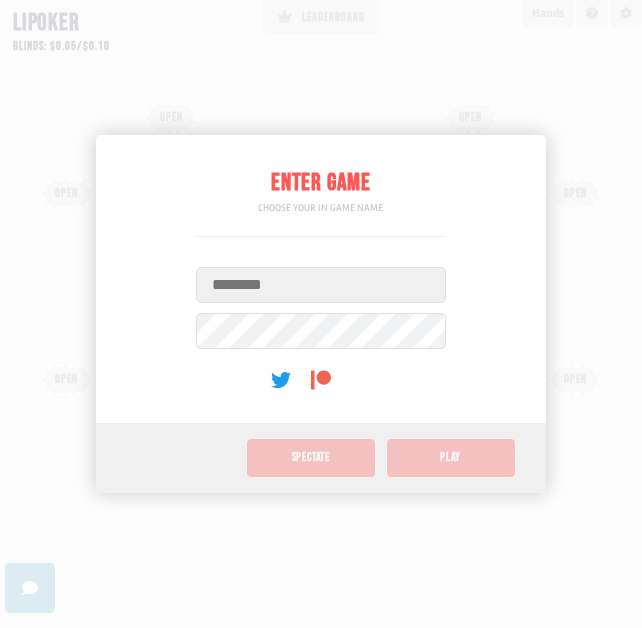 scroll, scrollTop: 0, scrollLeft: 0, axis: both 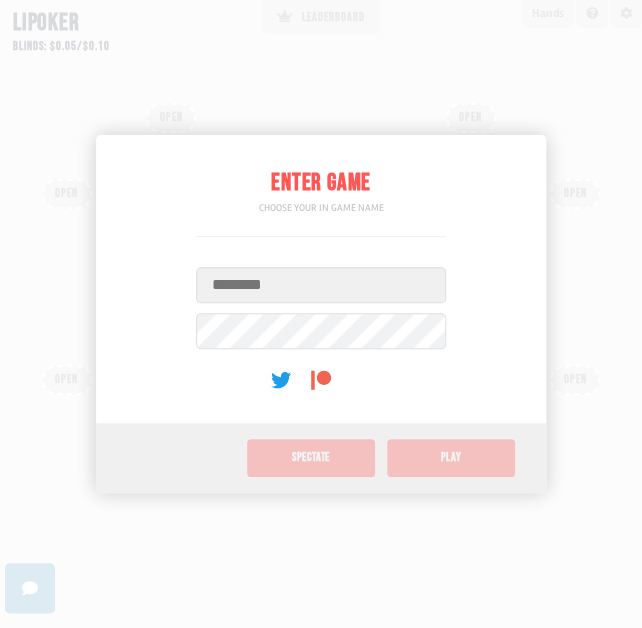 click on "Username" at bounding box center (321, 285) 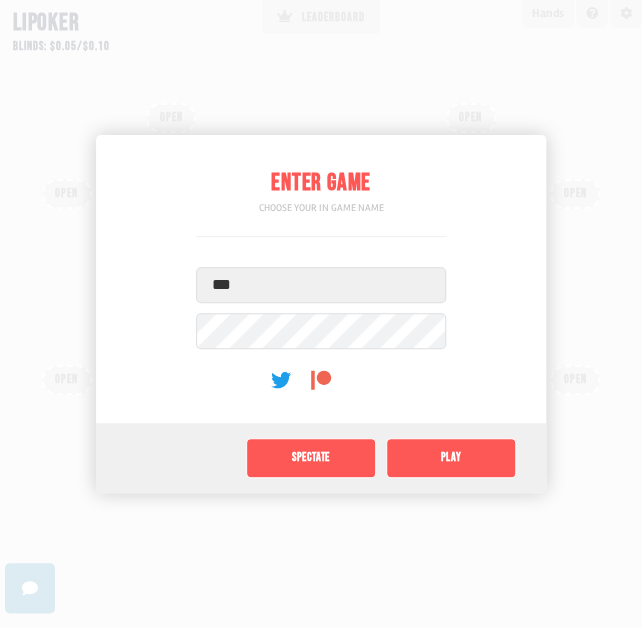 type on "***" 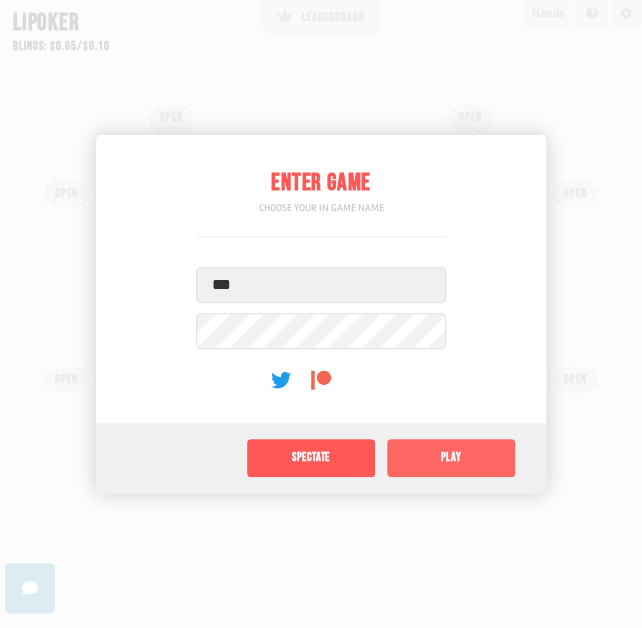 click on "Play" 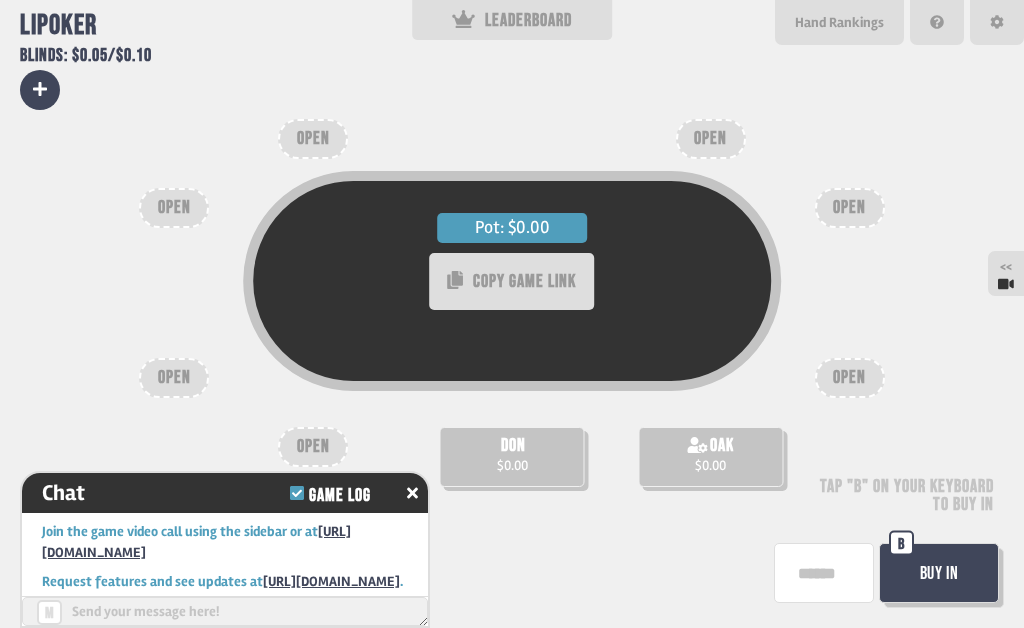 scroll, scrollTop: 92, scrollLeft: 0, axis: vertical 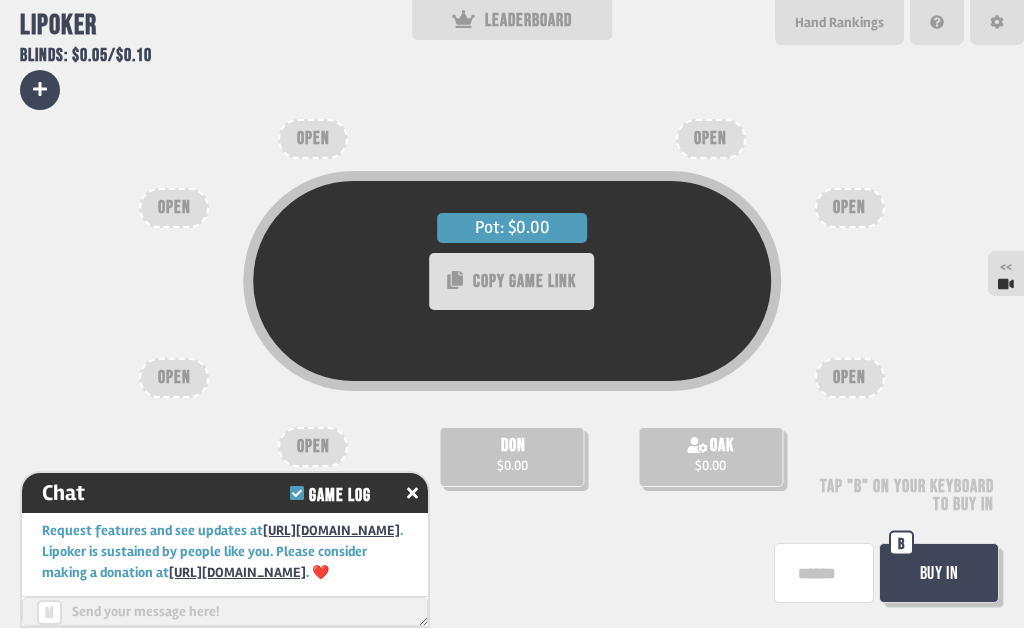 click on "Pot: $0.00   COPY GAME LINK don $0.00  oak $0.00  OPEN OPEN OPEN OPEN OPEN OPEN OPEN Tap "B" on your keyboard to buy in Buy In B" at bounding box center [512, 314] 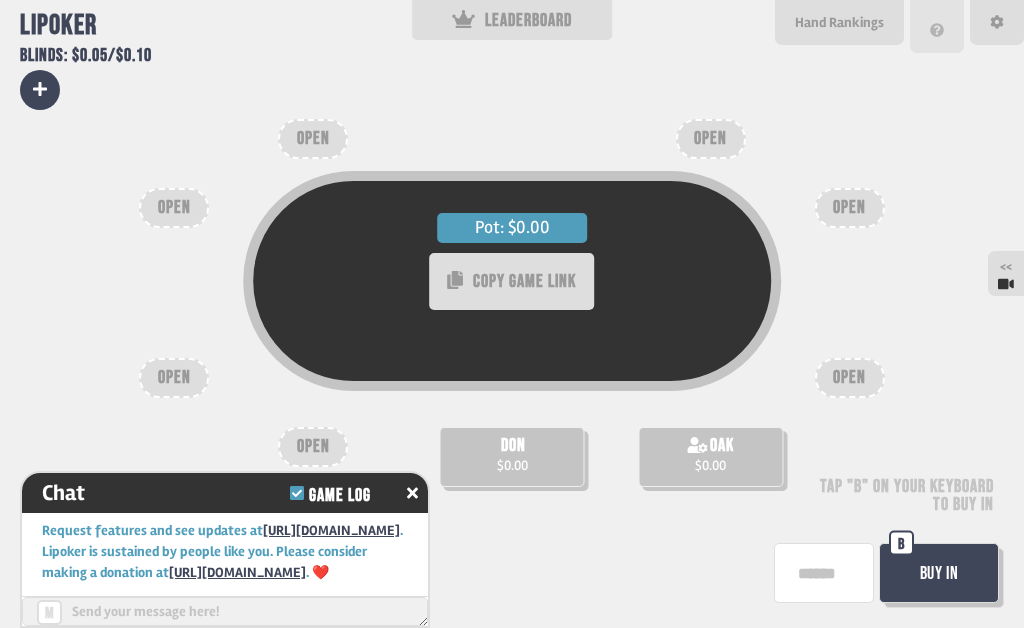 click 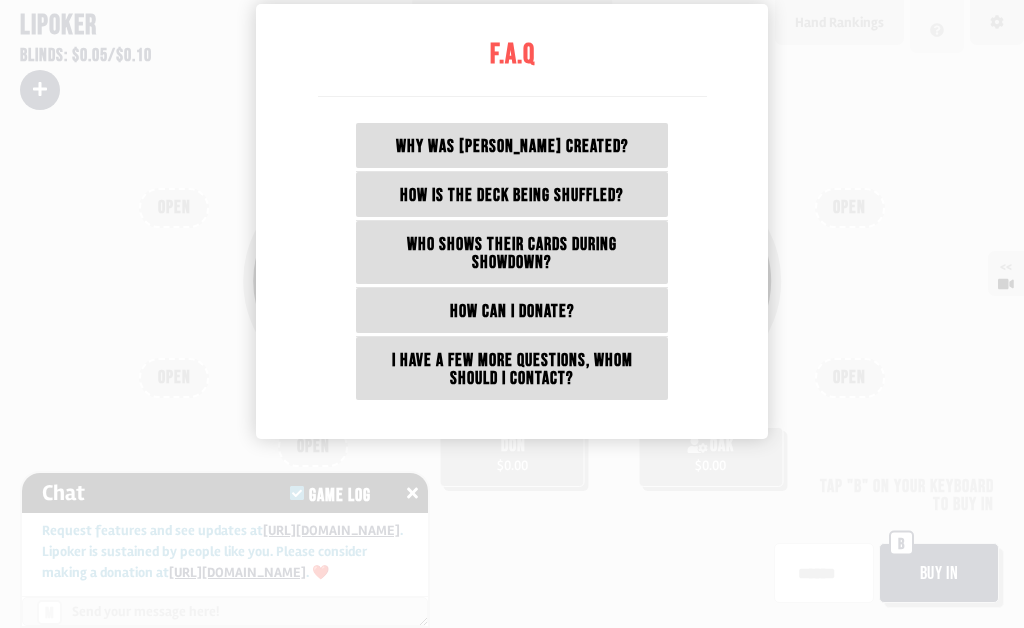 scroll, scrollTop: 196, scrollLeft: 0, axis: vertical 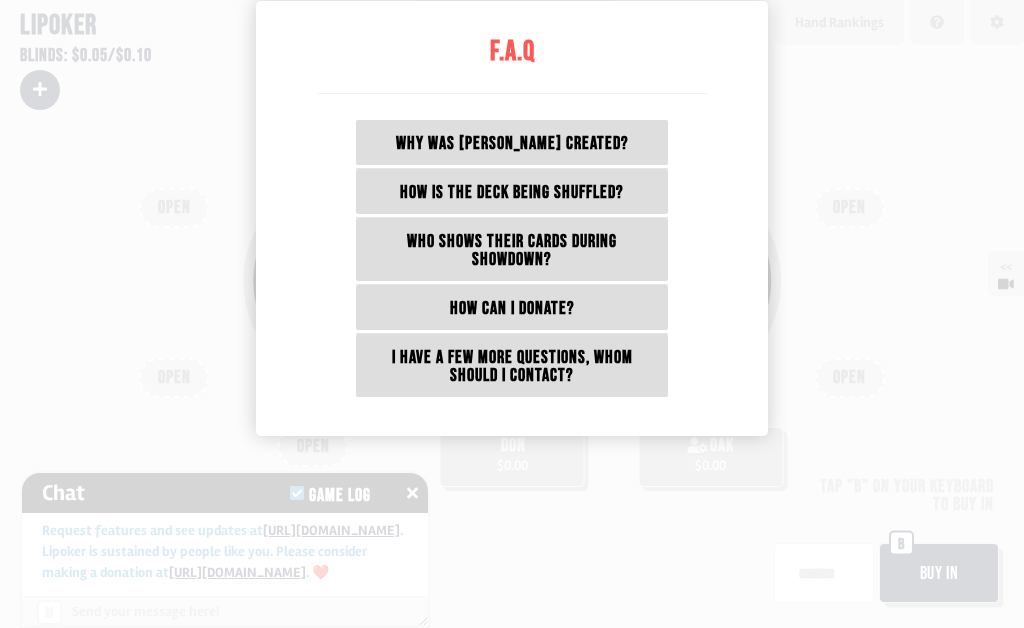 click at bounding box center [512, 314] 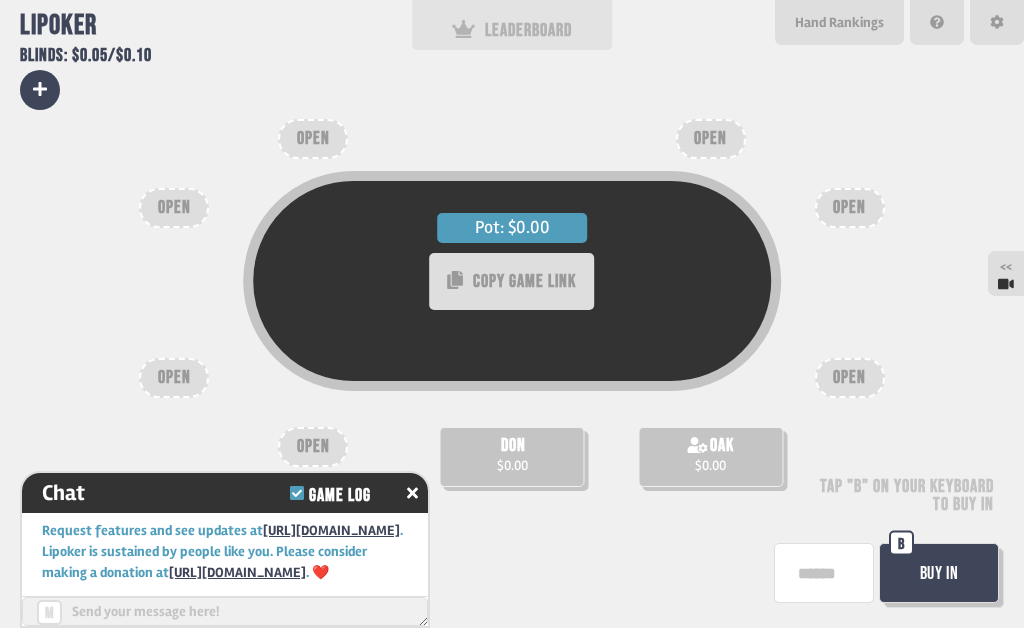scroll, scrollTop: 147, scrollLeft: 0, axis: vertical 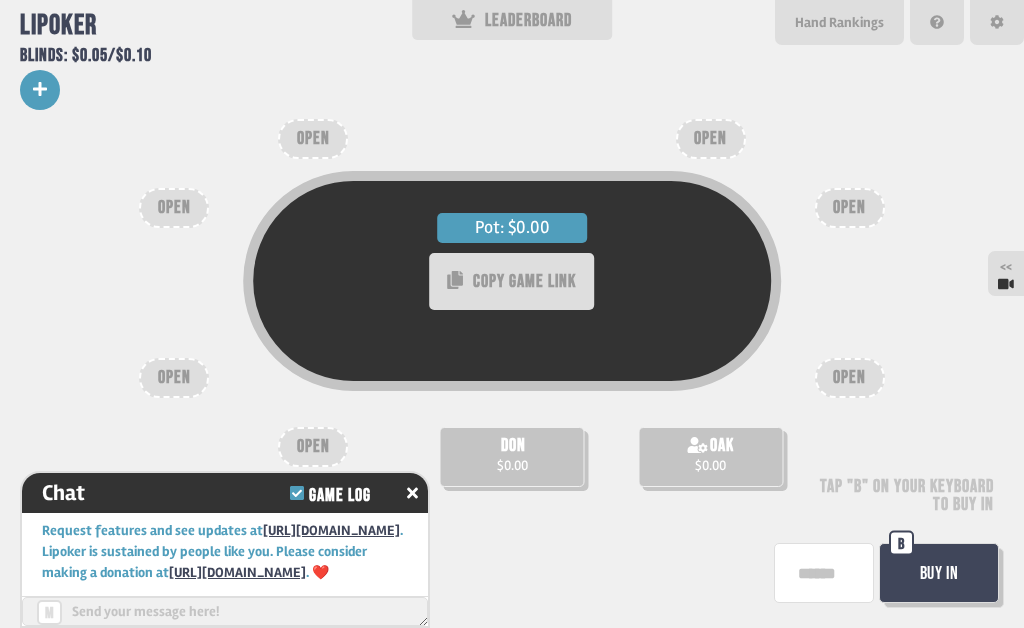click at bounding box center (40, 90) 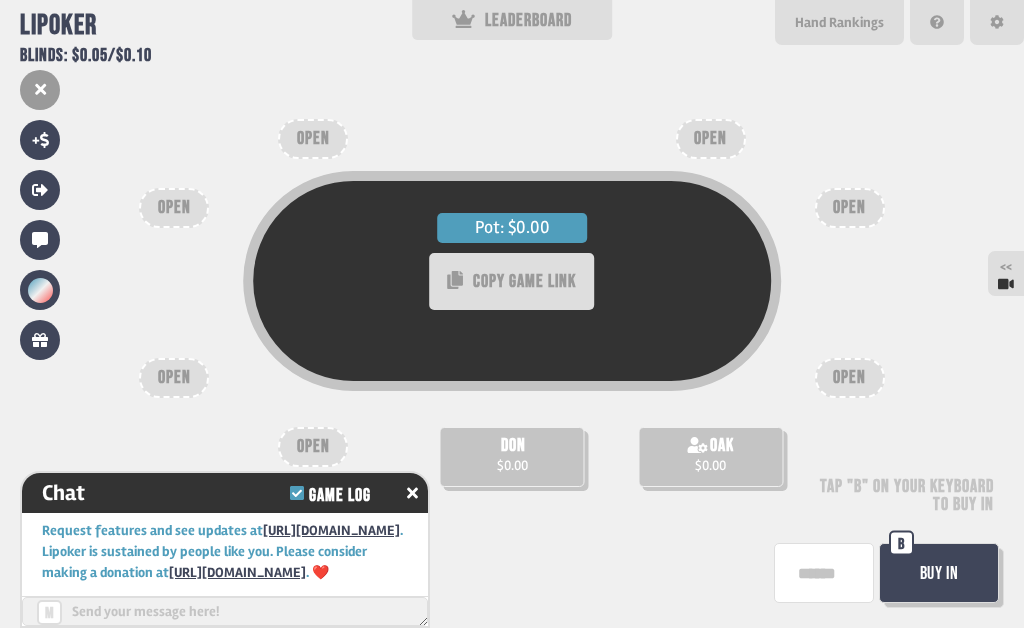 click at bounding box center [40, 90] 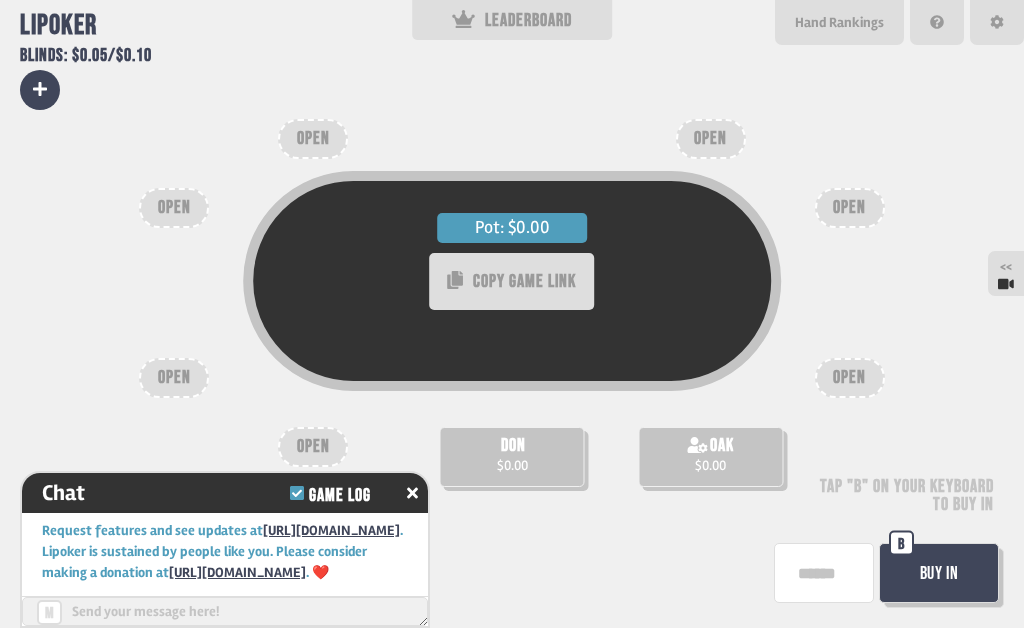 click on "don $0.00" at bounding box center (512, 457) 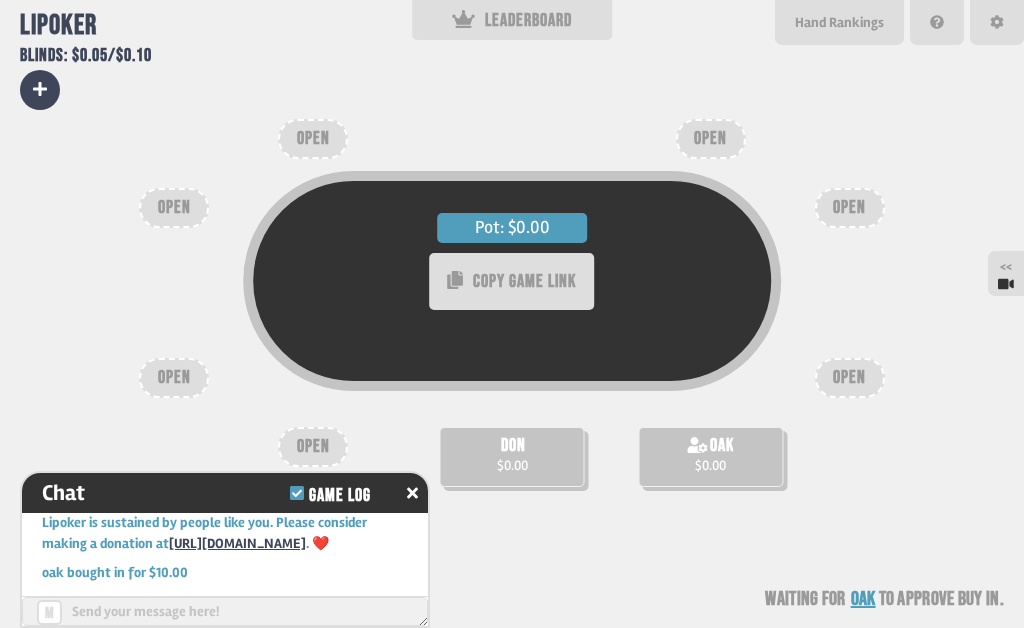 scroll, scrollTop: 120, scrollLeft: 0, axis: vertical 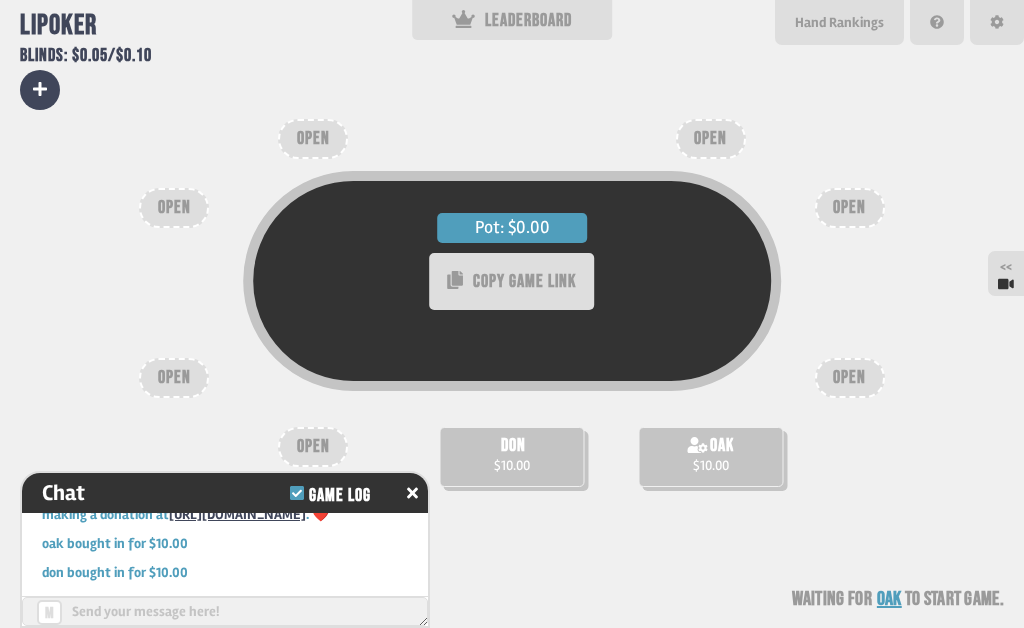 click on "Pot: $0.00   COPY GAME LINK don $10.00  oak $10.00  OPEN OPEN OPEN OPEN OPEN OPEN OPEN Waiting for  oak  to   start game" at bounding box center (512, 314) 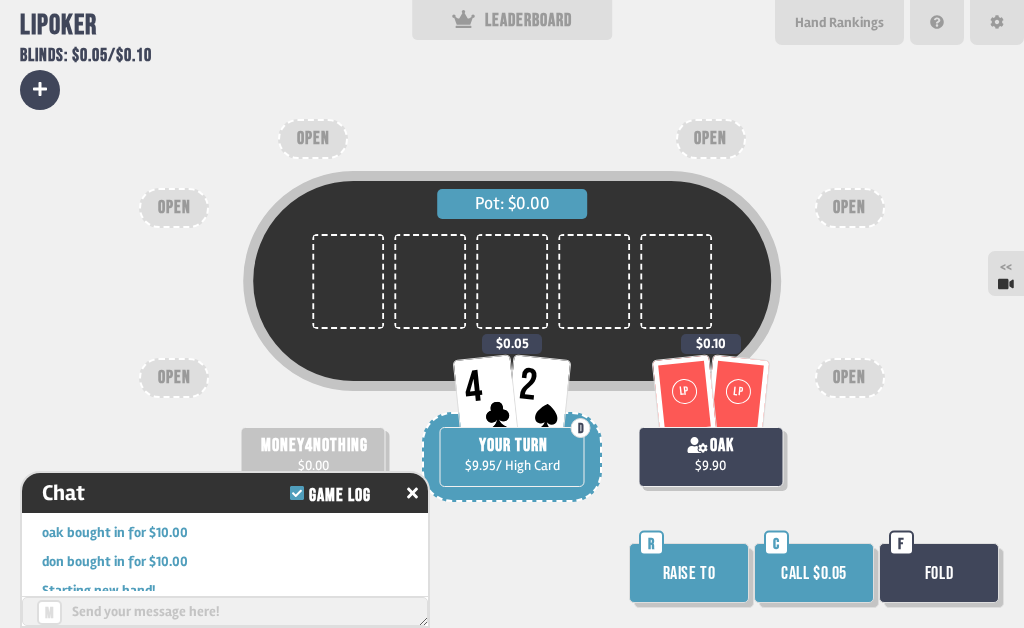 click on "Pot: $0.00   money4nothing $0.00  4 2 D YOUR TURN $9.95   / High Card $0.05  LP LP oak $9.90  $0.10  OPEN OPEN OPEN OPEN OPEN OPEN Raise to R Call $0.05 C Fold F" at bounding box center [512, 314] 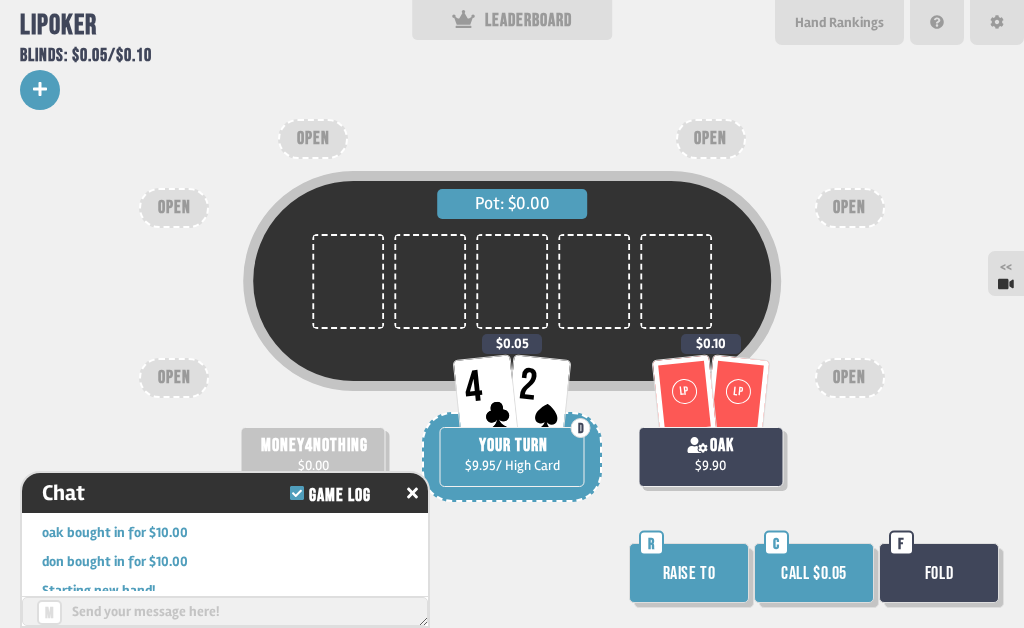 click at bounding box center (40, 95) 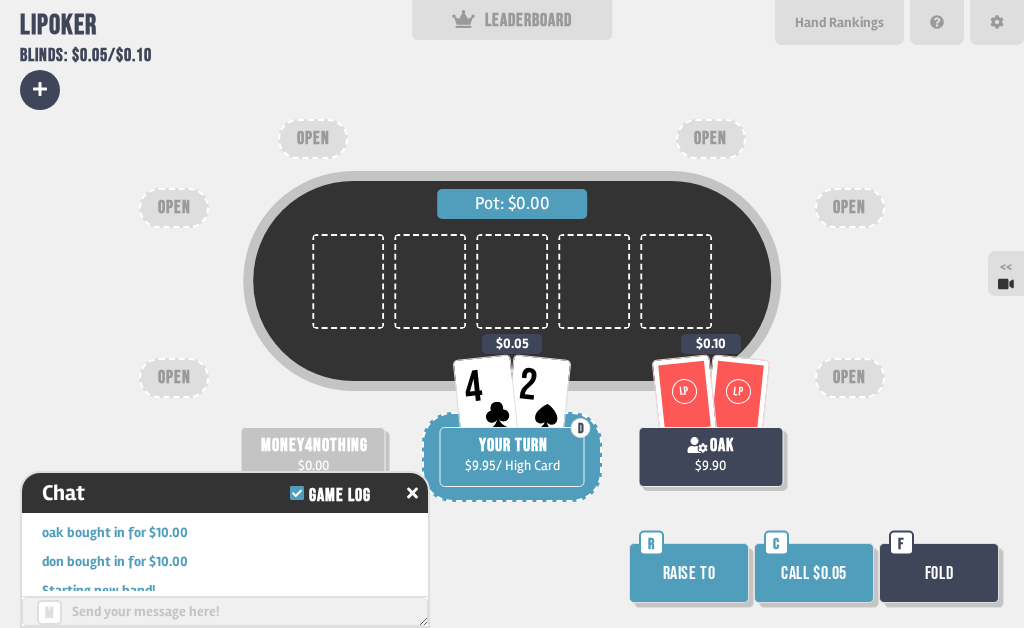 click on "Pot: $0.00   money4nothing $0.00  4 2 D YOUR TURN $9.95   / High Card $0.05  LP LP oak $9.90  $0.10  OPEN OPEN OPEN OPEN OPEN OPEN Raise to R Call $0.05 C Fold F" at bounding box center (512, 314) 